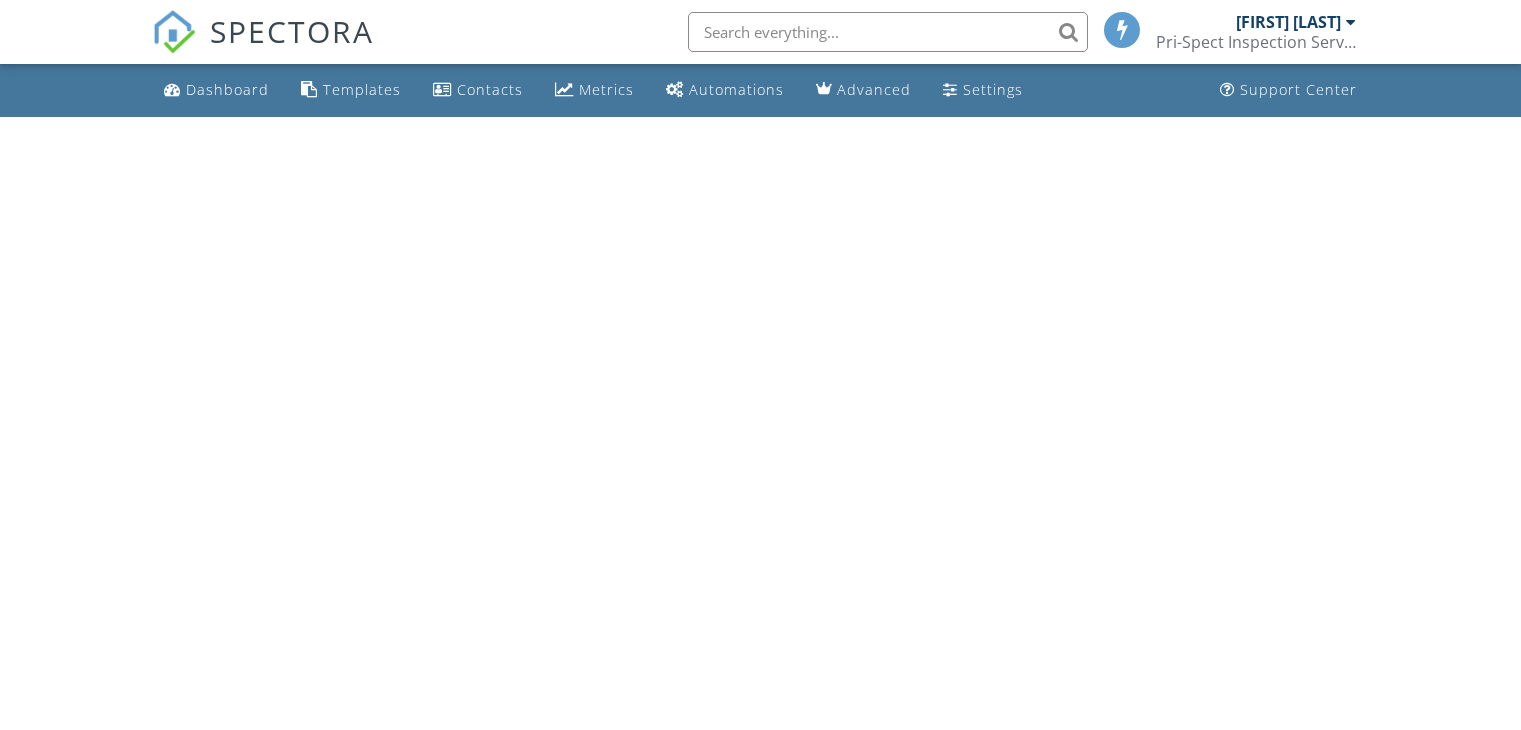 scroll, scrollTop: 0, scrollLeft: 0, axis: both 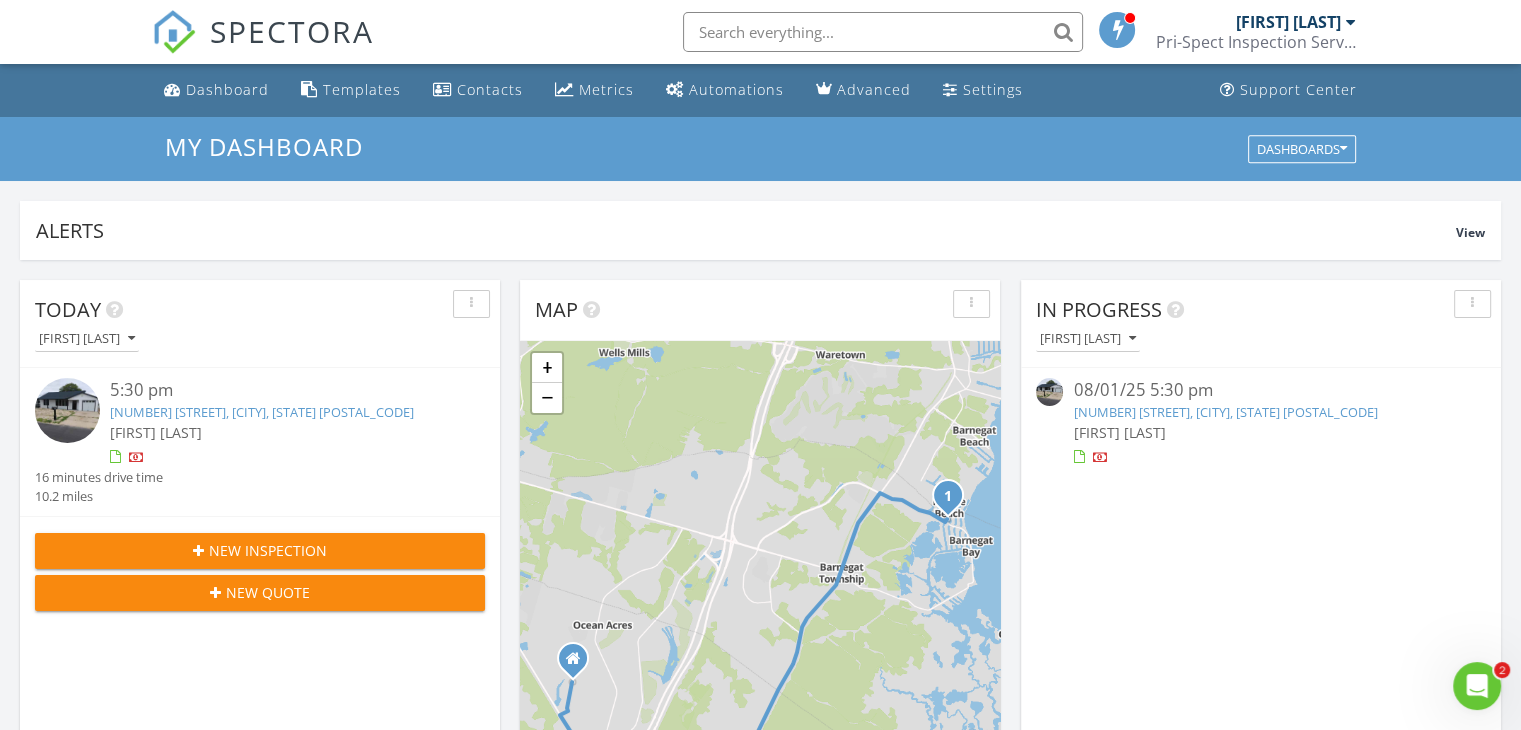 click on "104 Bloomfield Rd, Barnegat, NJ 08005" at bounding box center (1225, 412) 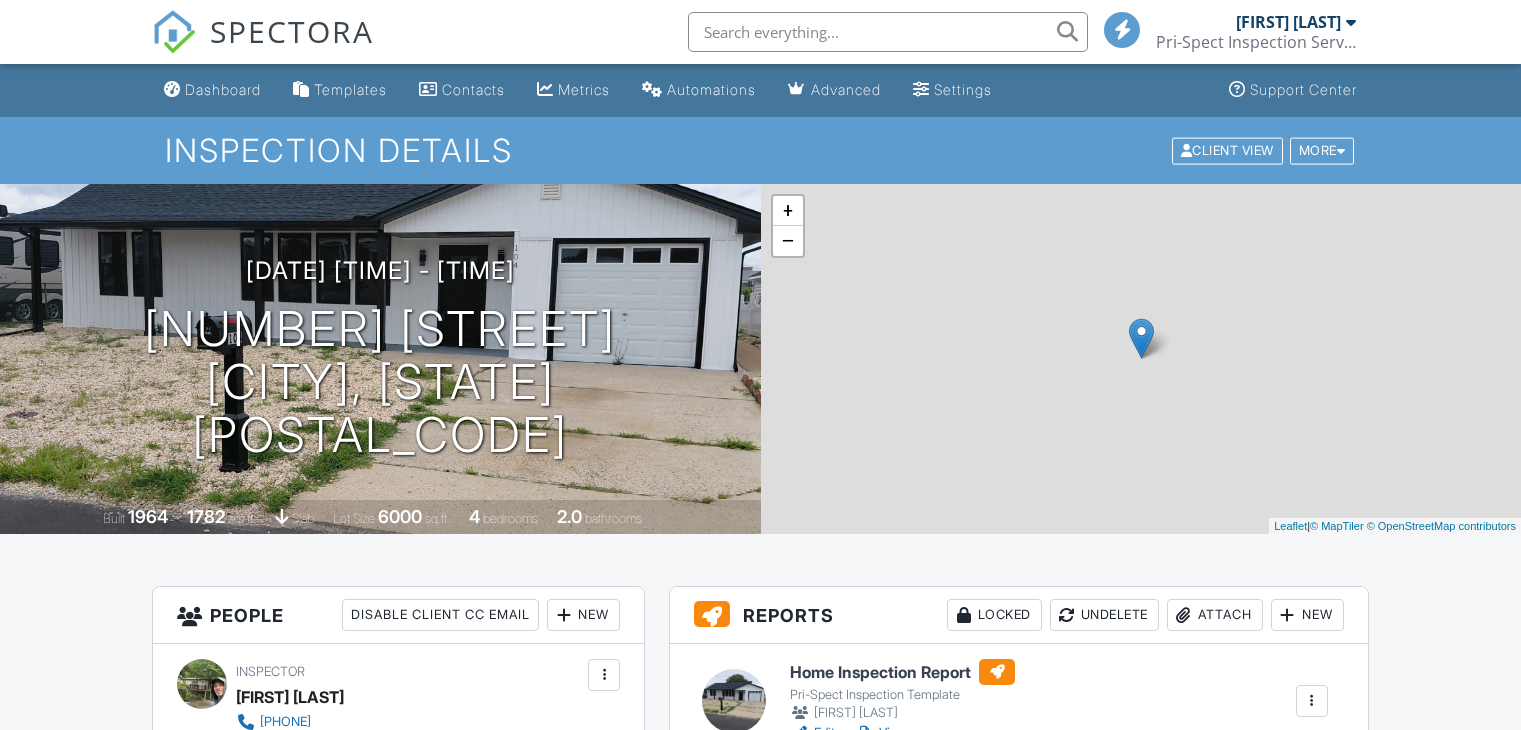 scroll, scrollTop: 0, scrollLeft: 0, axis: both 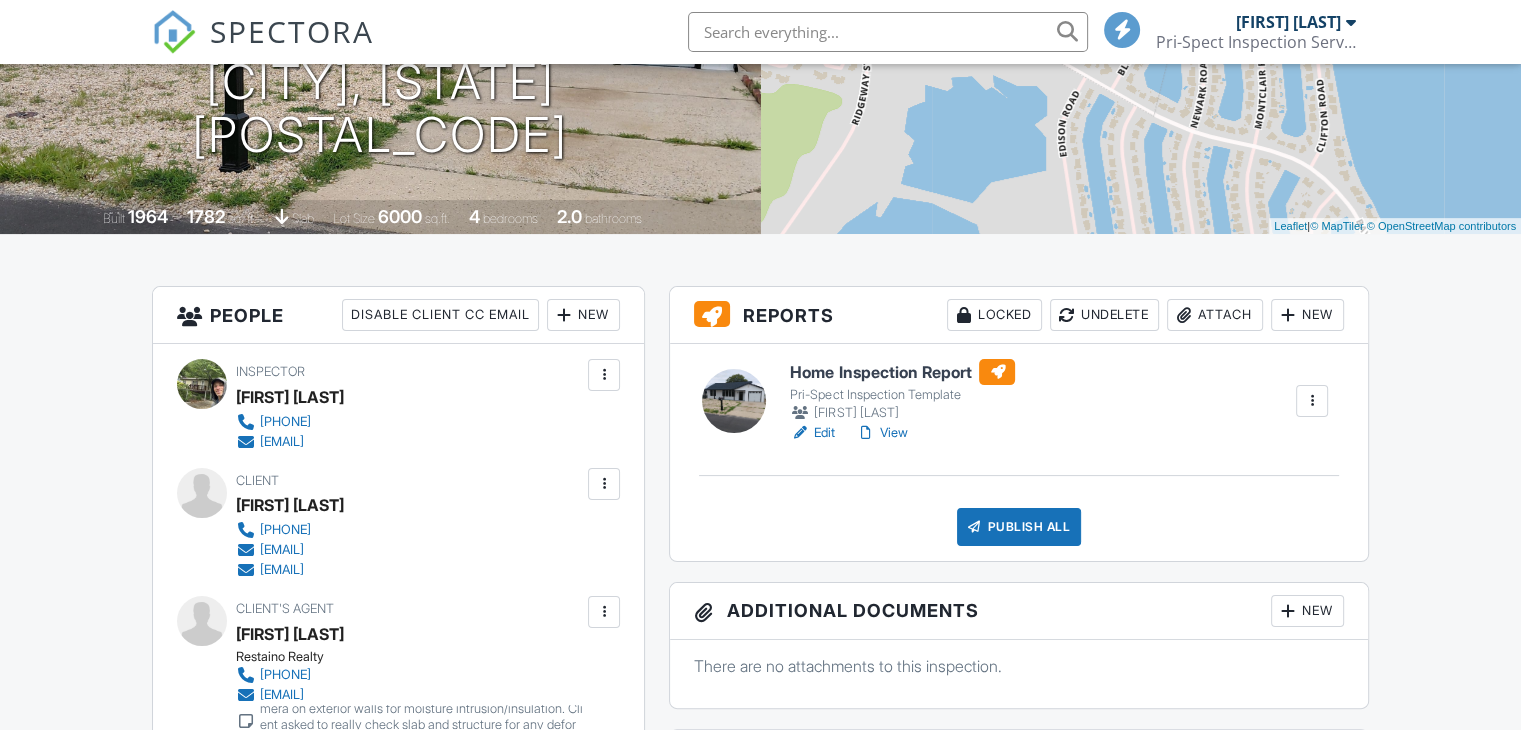 click on "Edit" at bounding box center (812, 433) 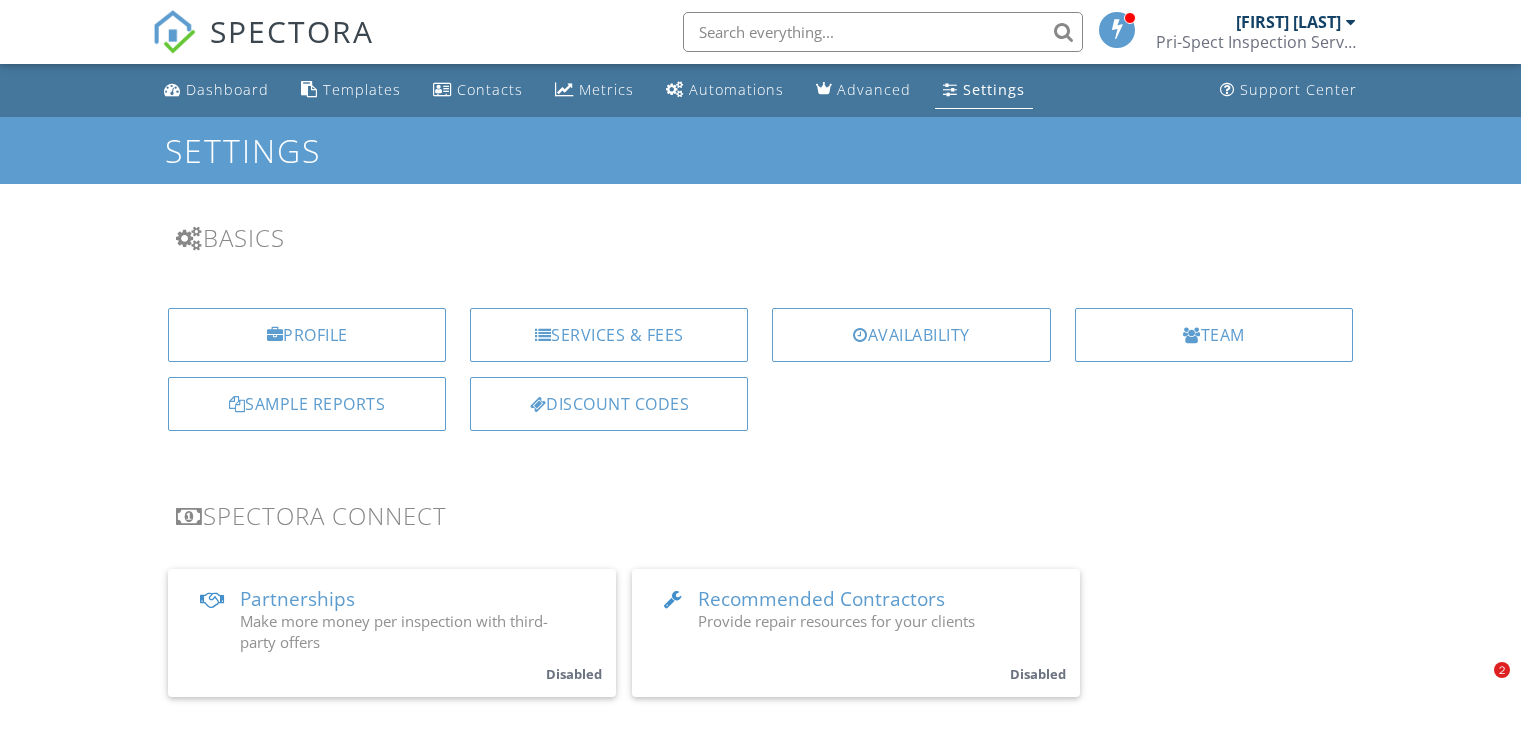 scroll, scrollTop: 0, scrollLeft: 0, axis: both 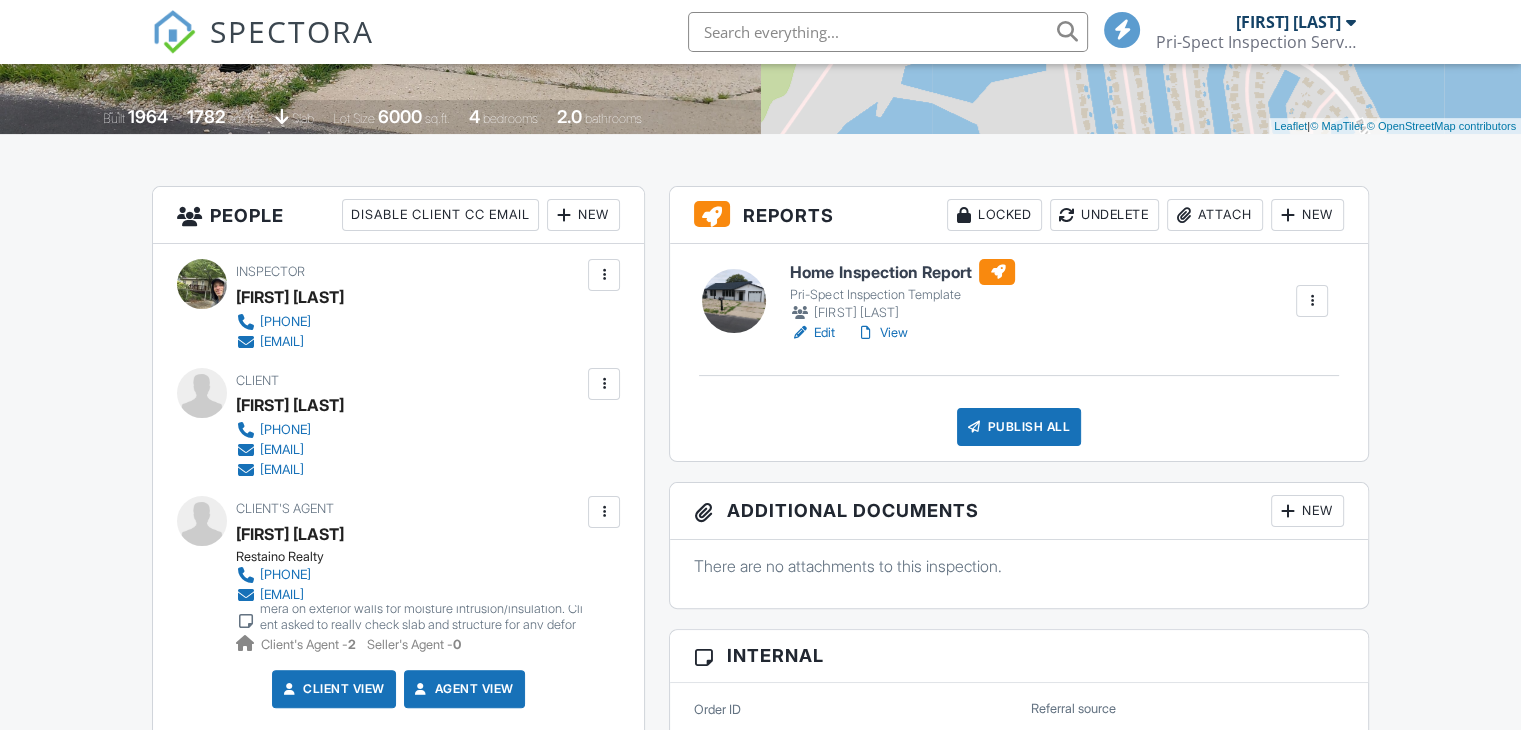 click at bounding box center (604, 512) 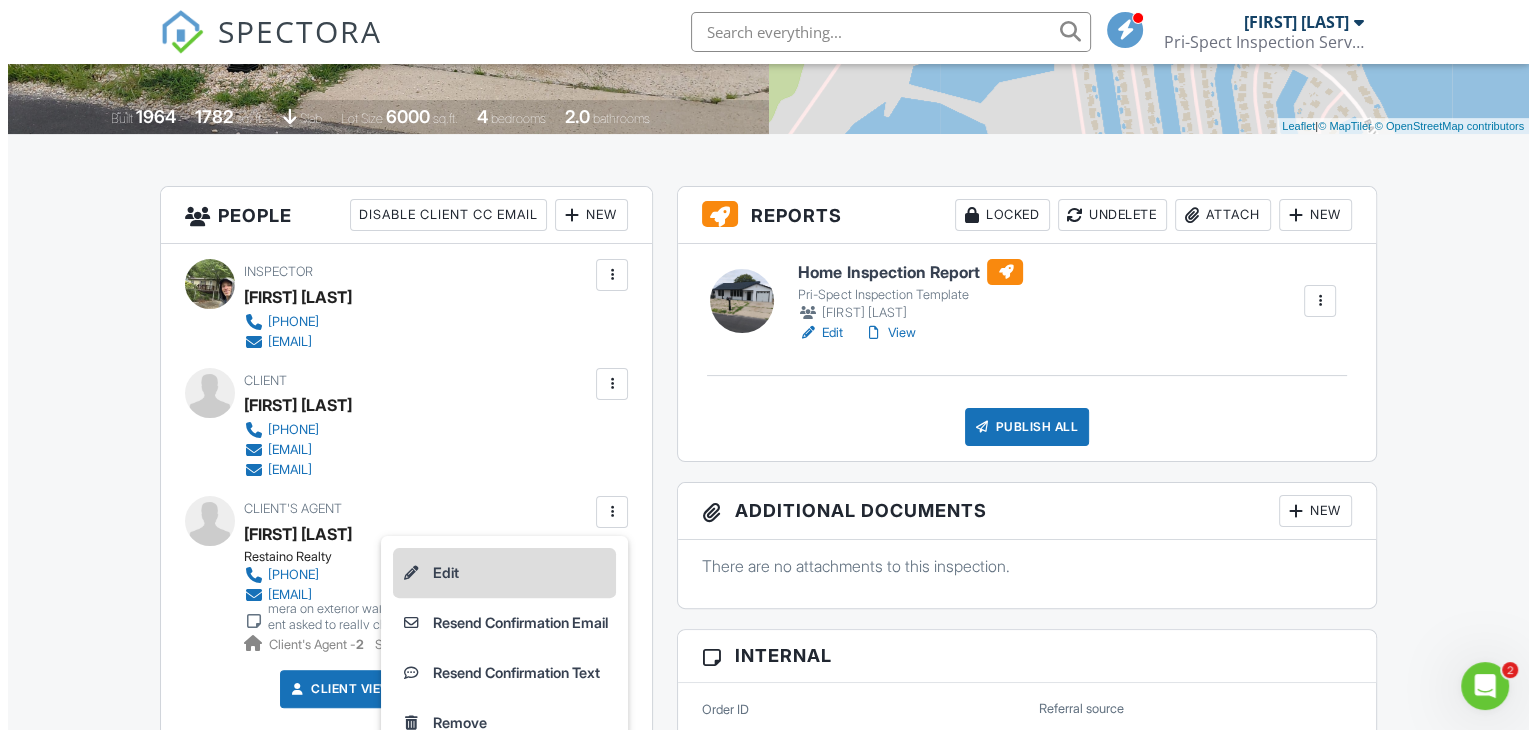 scroll, scrollTop: 0, scrollLeft: 0, axis: both 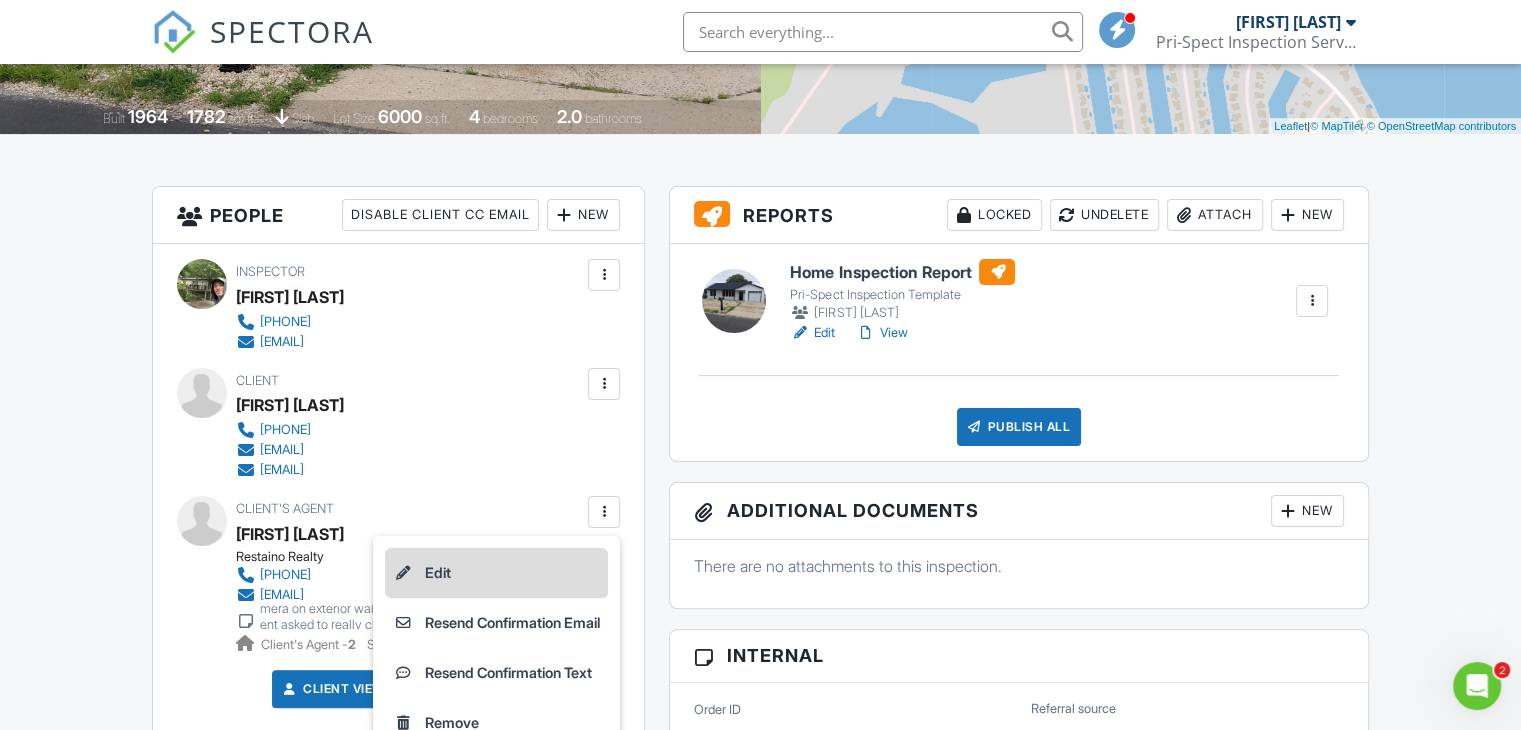 click on "Edit" at bounding box center (496, 573) 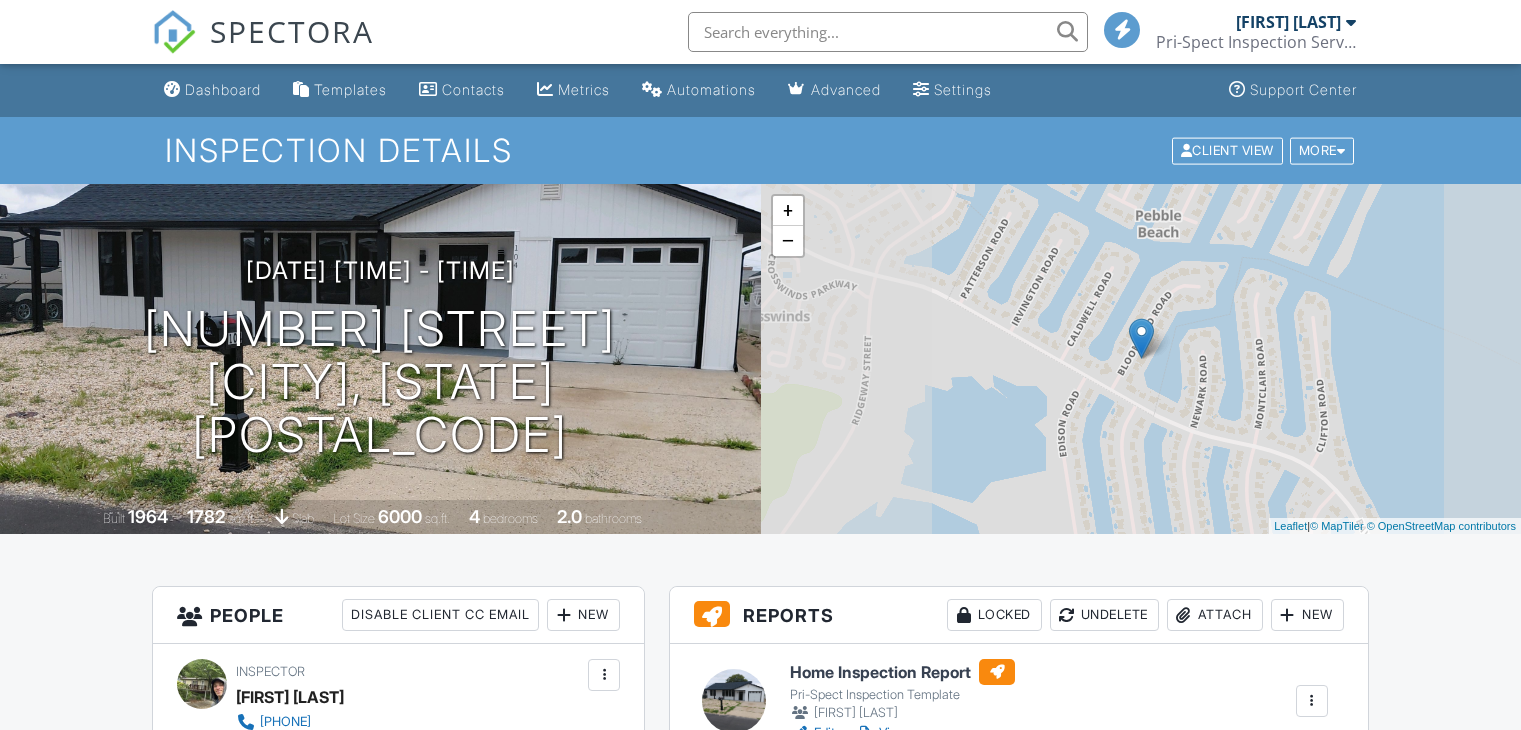 scroll, scrollTop: 349, scrollLeft: 0, axis: vertical 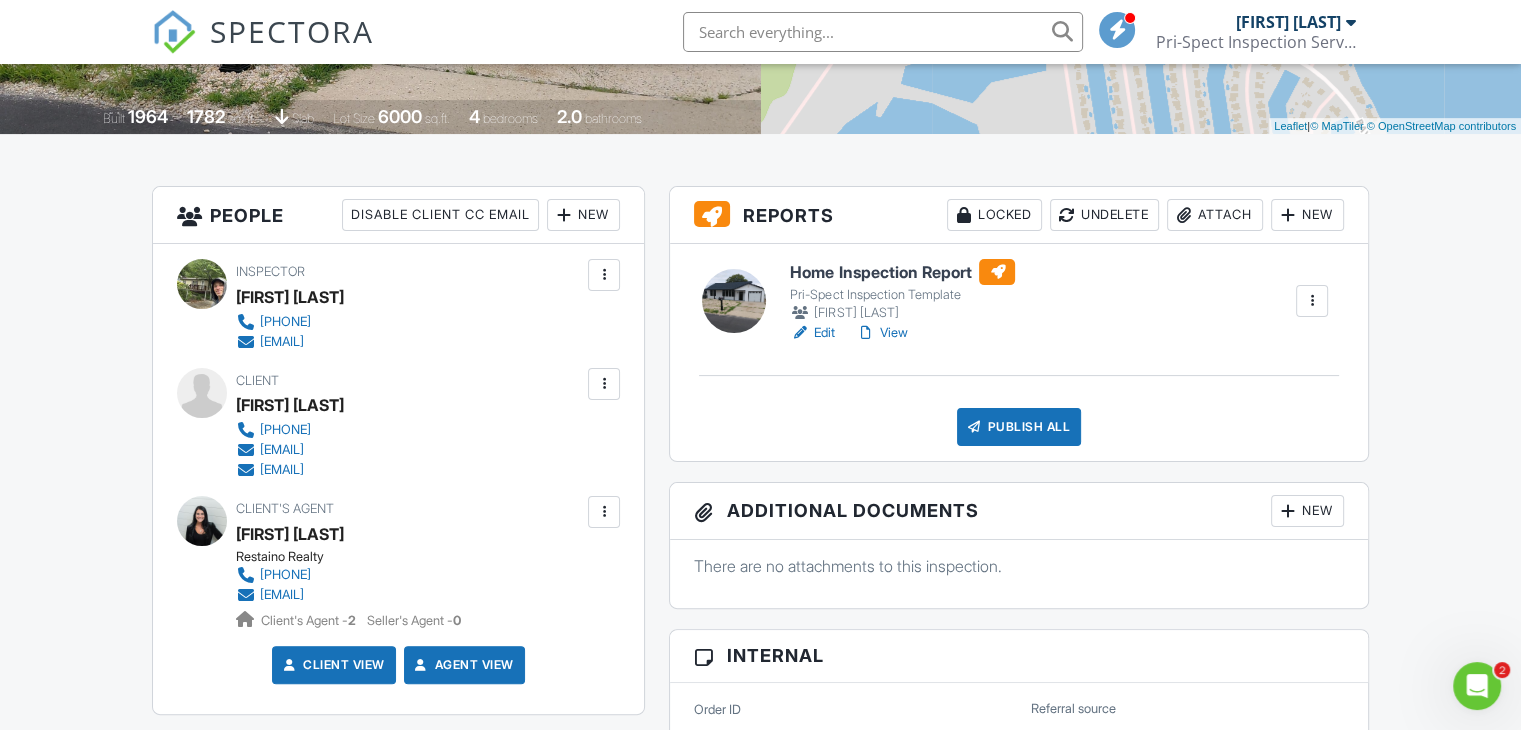 click on "Edit" at bounding box center [812, 333] 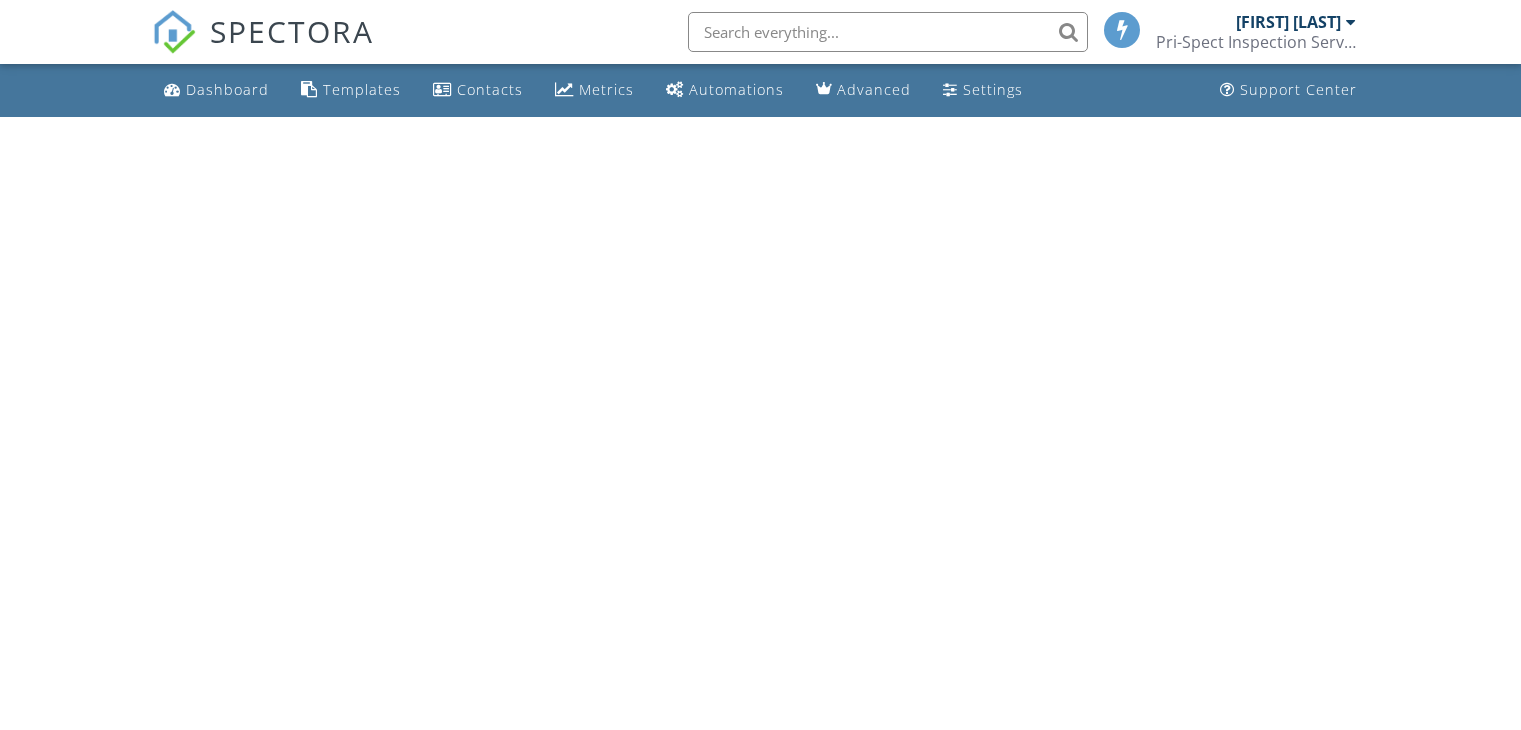 scroll, scrollTop: 0, scrollLeft: 0, axis: both 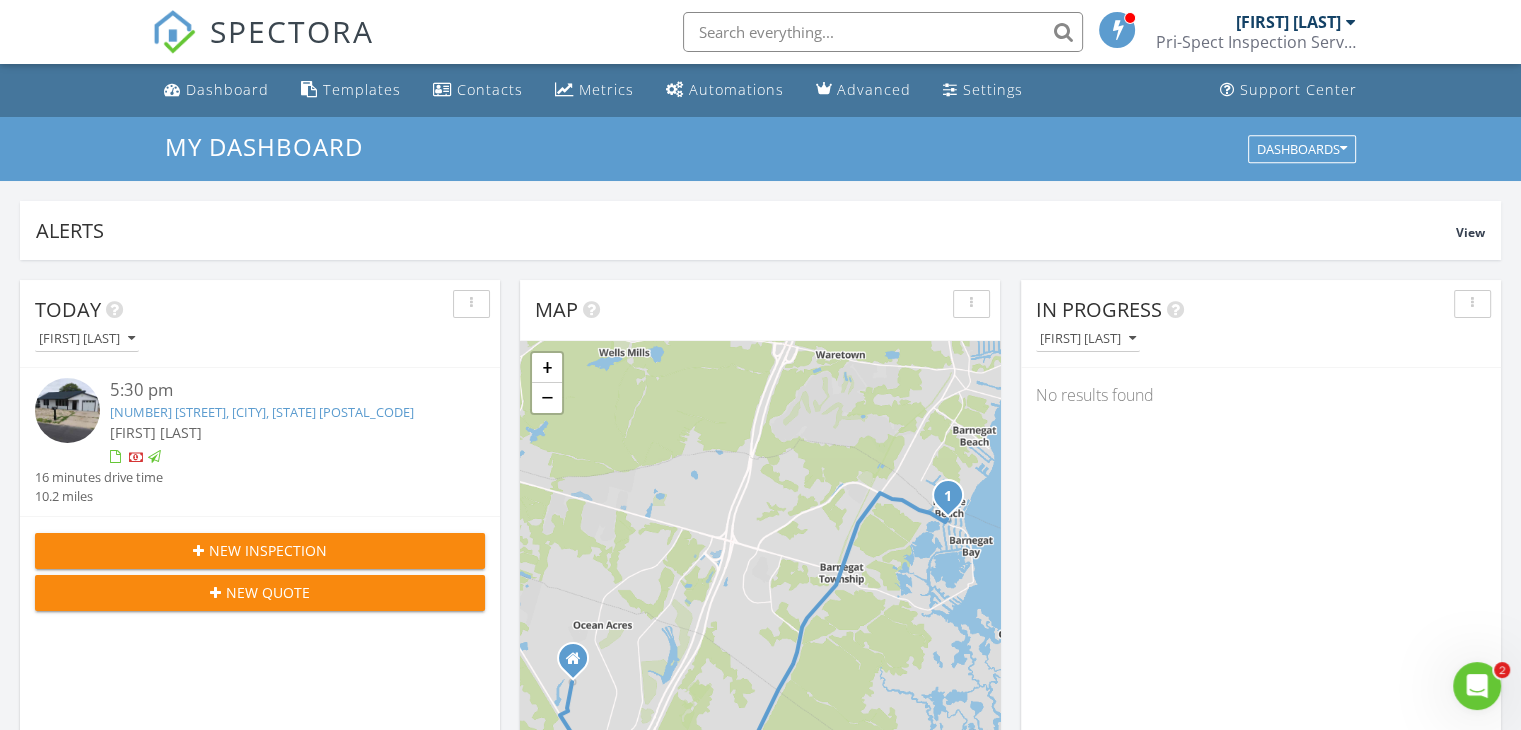 click on "[FIRST] [LAST]" at bounding box center (279, 432) 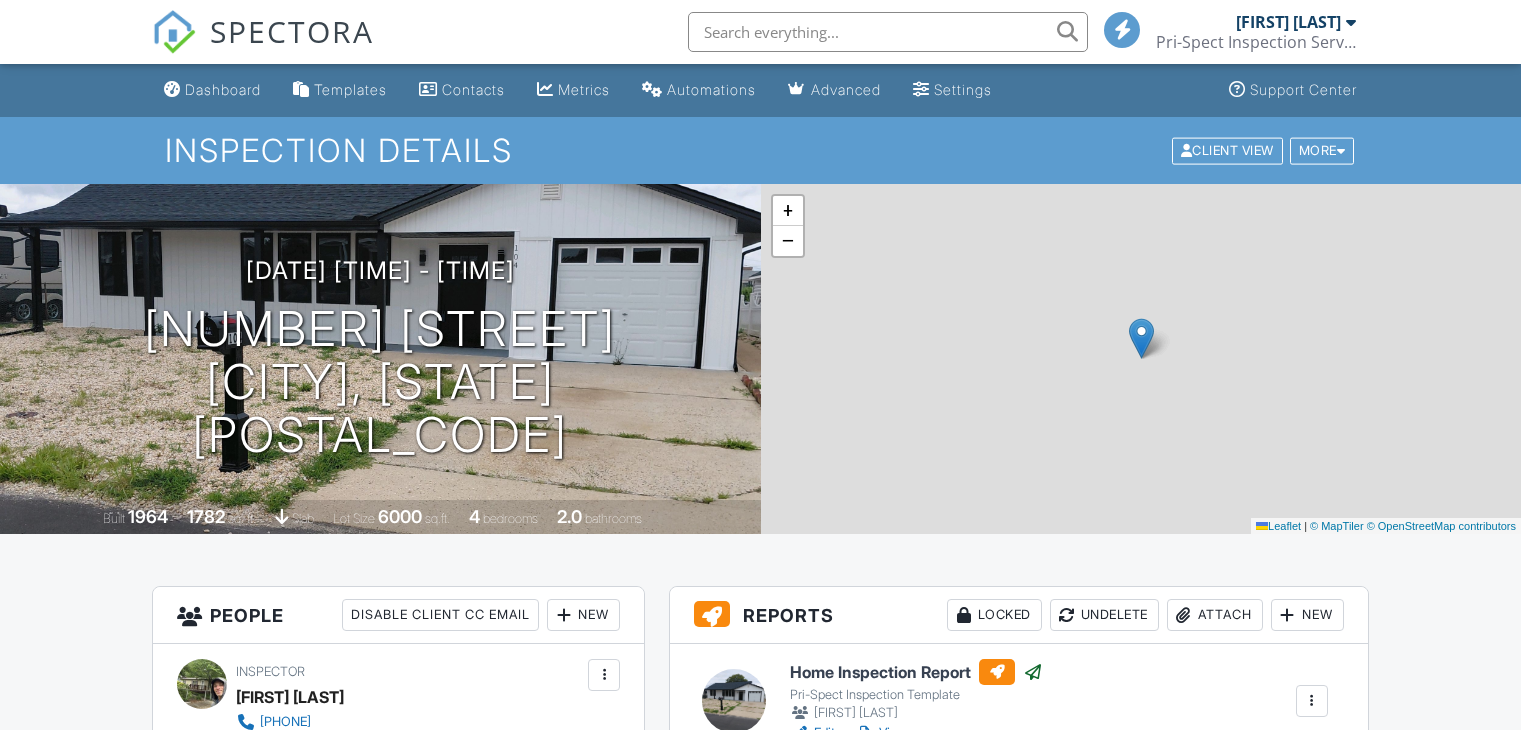 scroll, scrollTop: 0, scrollLeft: 0, axis: both 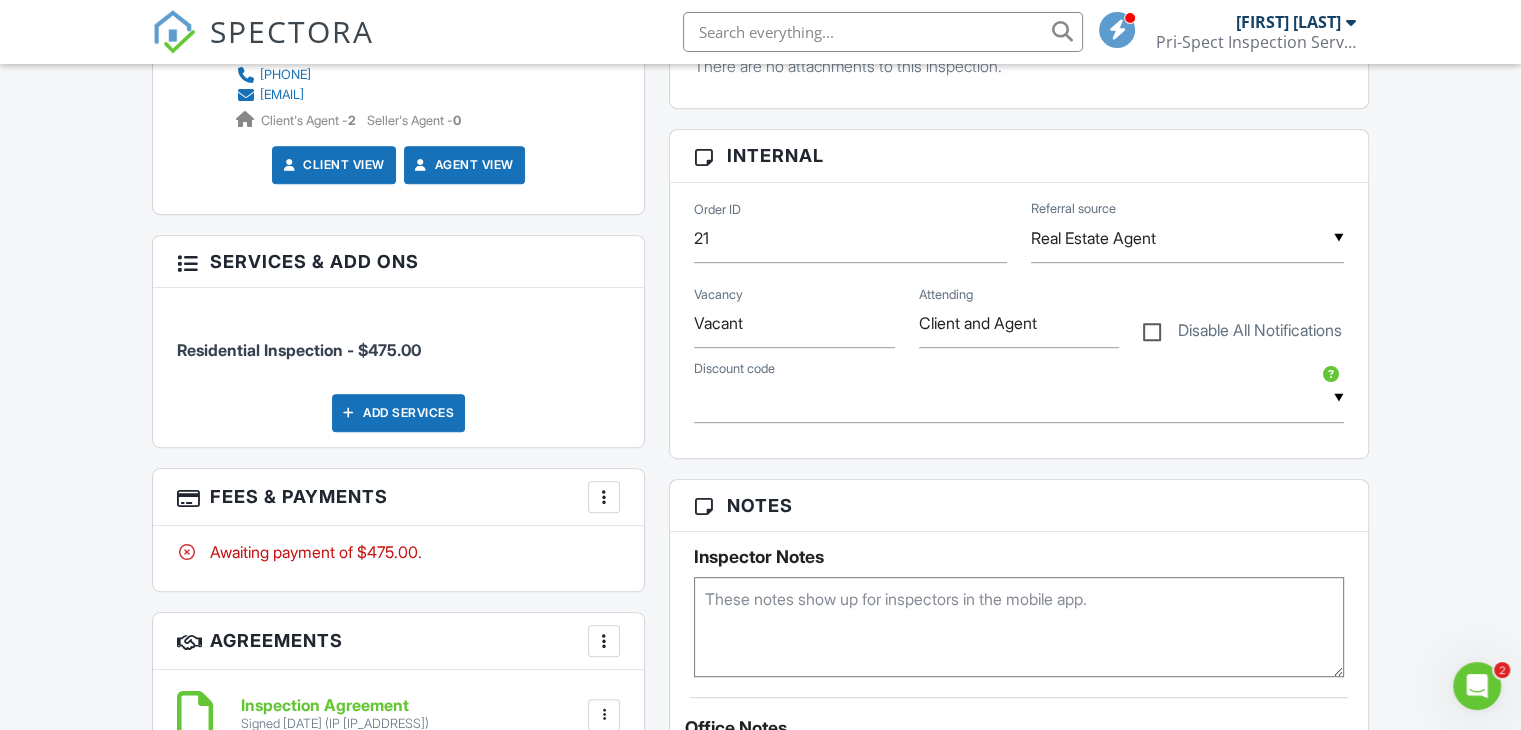 click at bounding box center [604, 497] 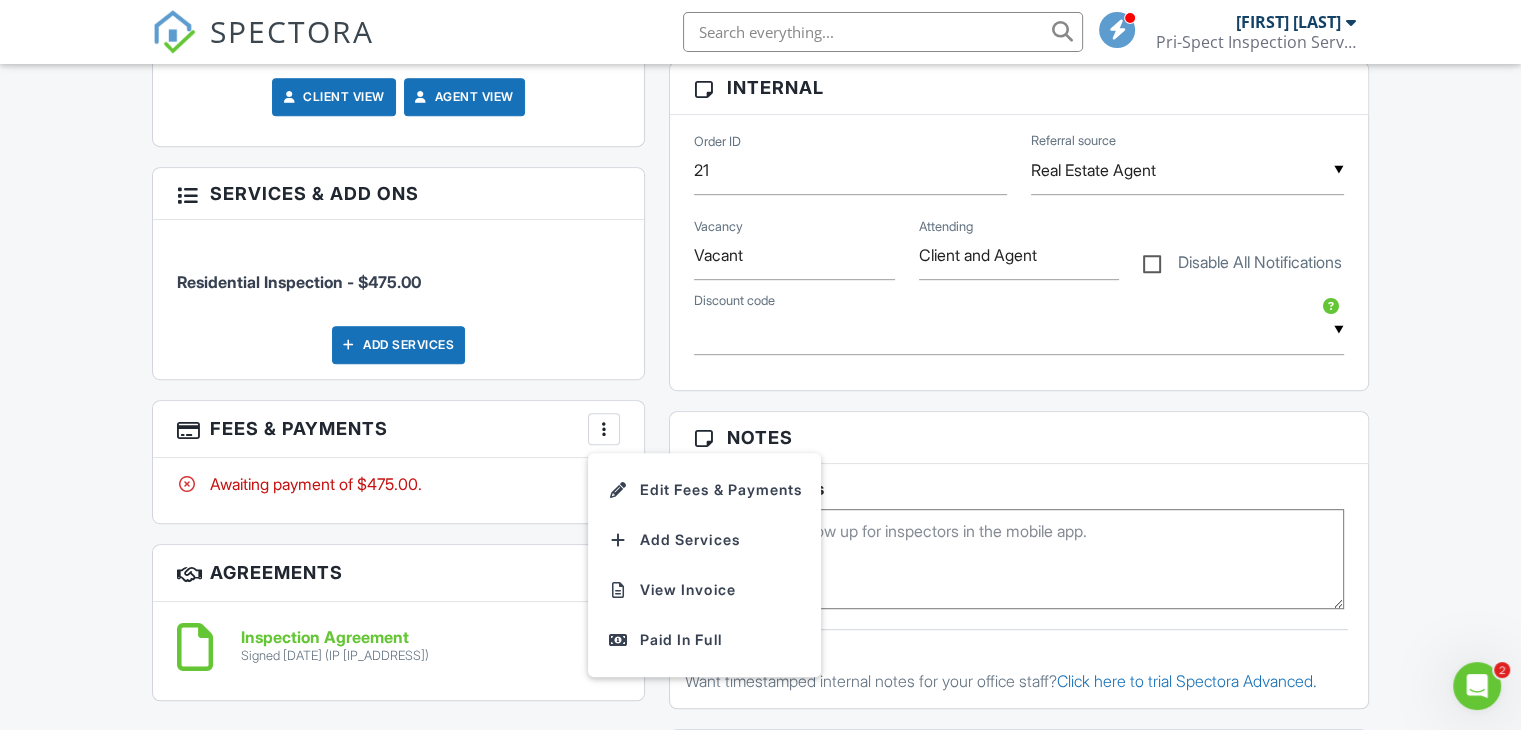 scroll, scrollTop: 1000, scrollLeft: 0, axis: vertical 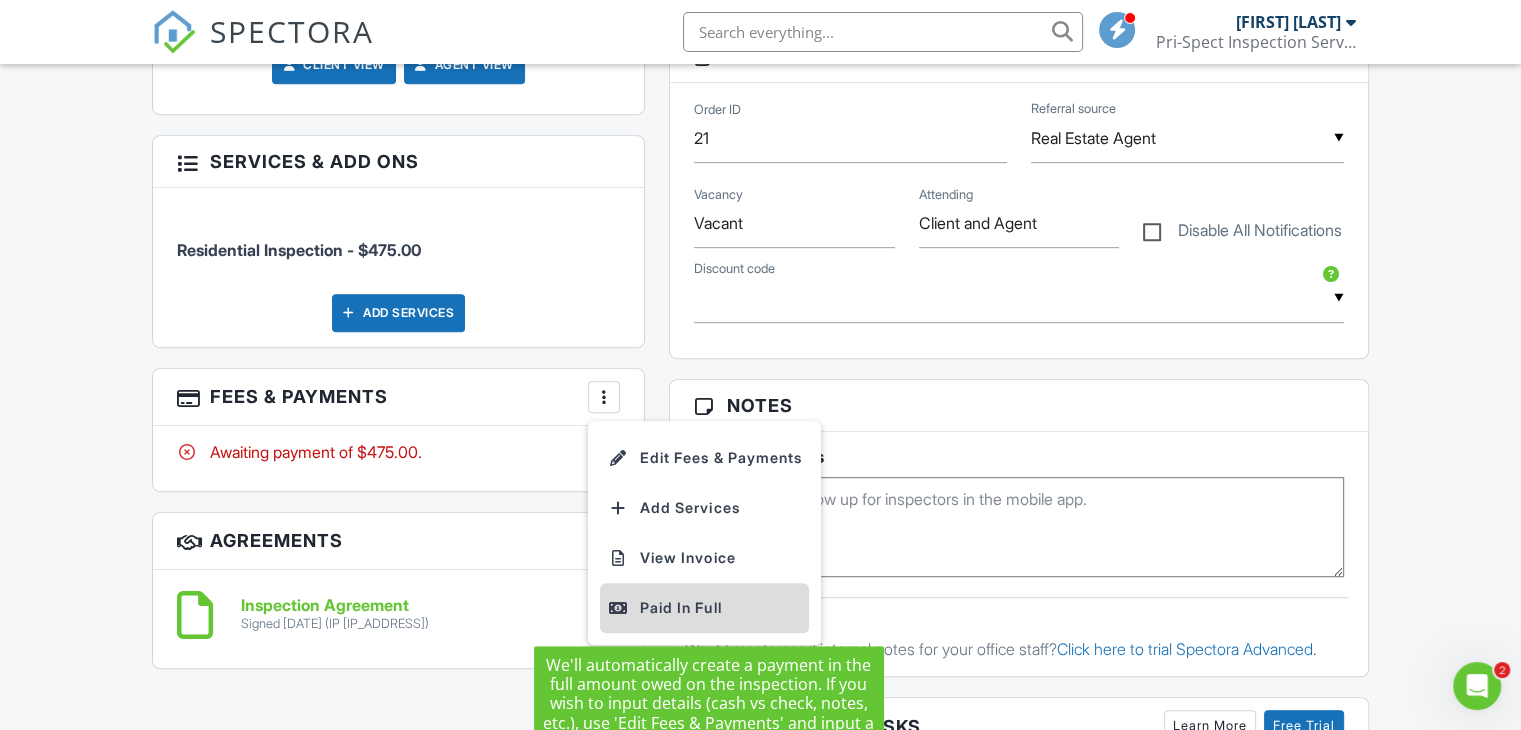 click on "Paid In Full" at bounding box center (704, 608) 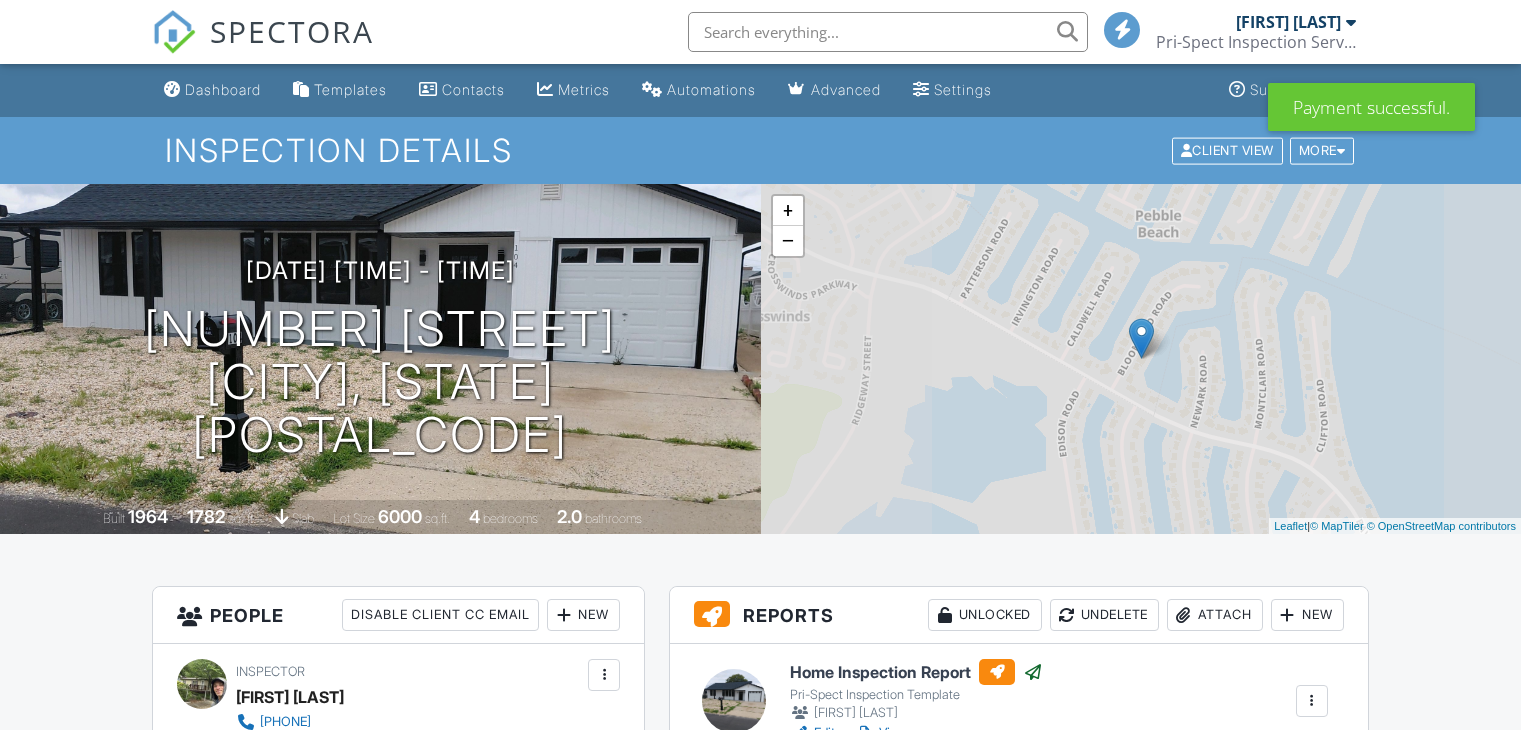 scroll, scrollTop: 0, scrollLeft: 0, axis: both 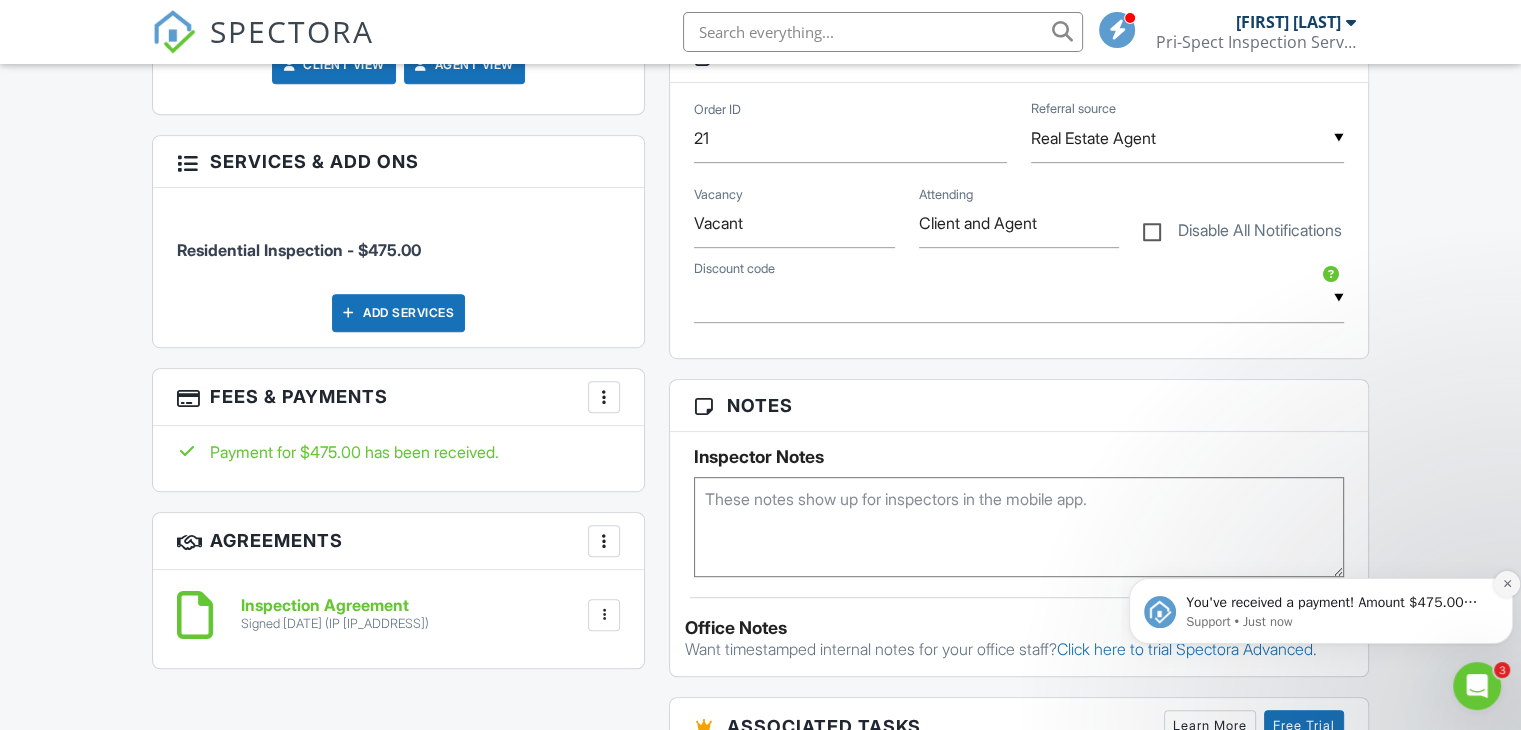 click 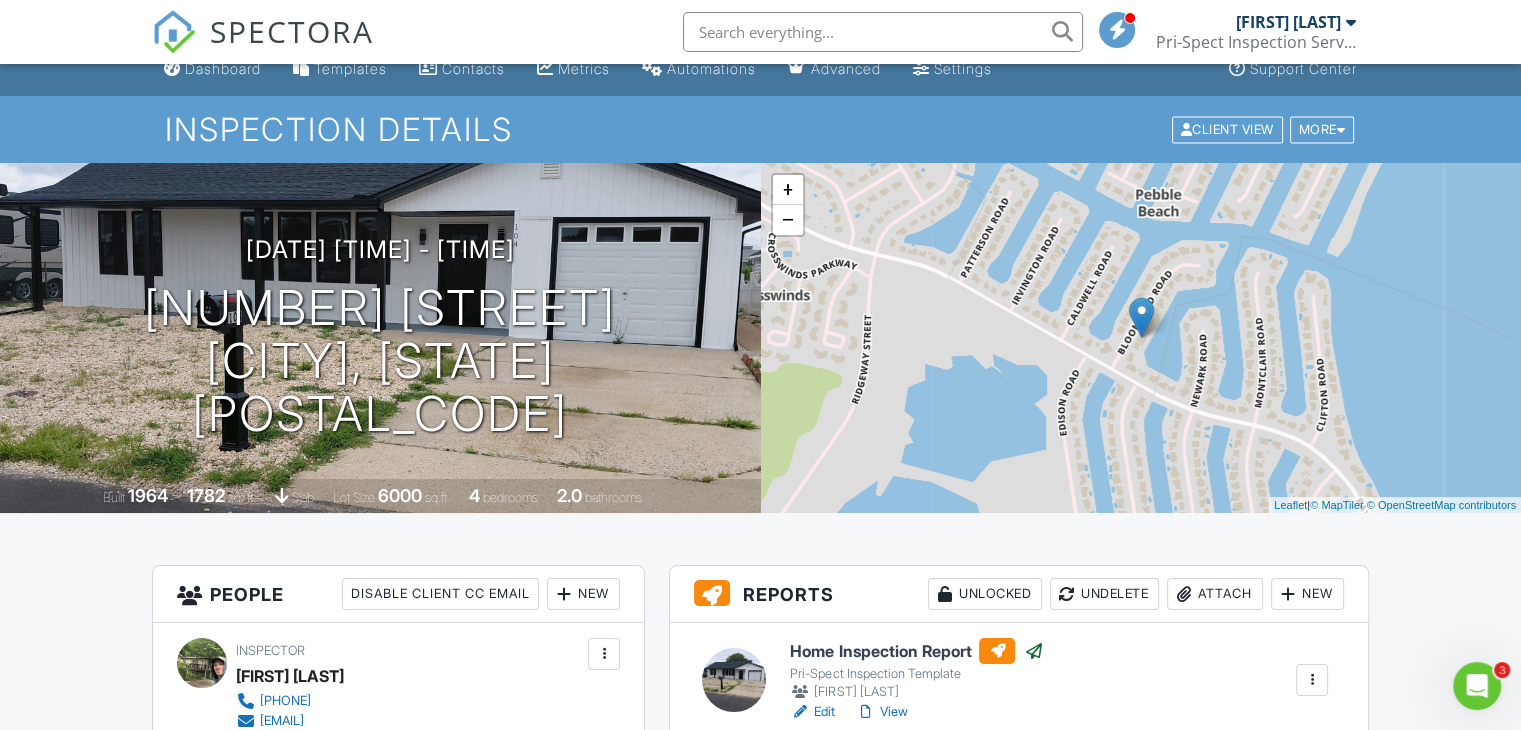 scroll, scrollTop: 0, scrollLeft: 0, axis: both 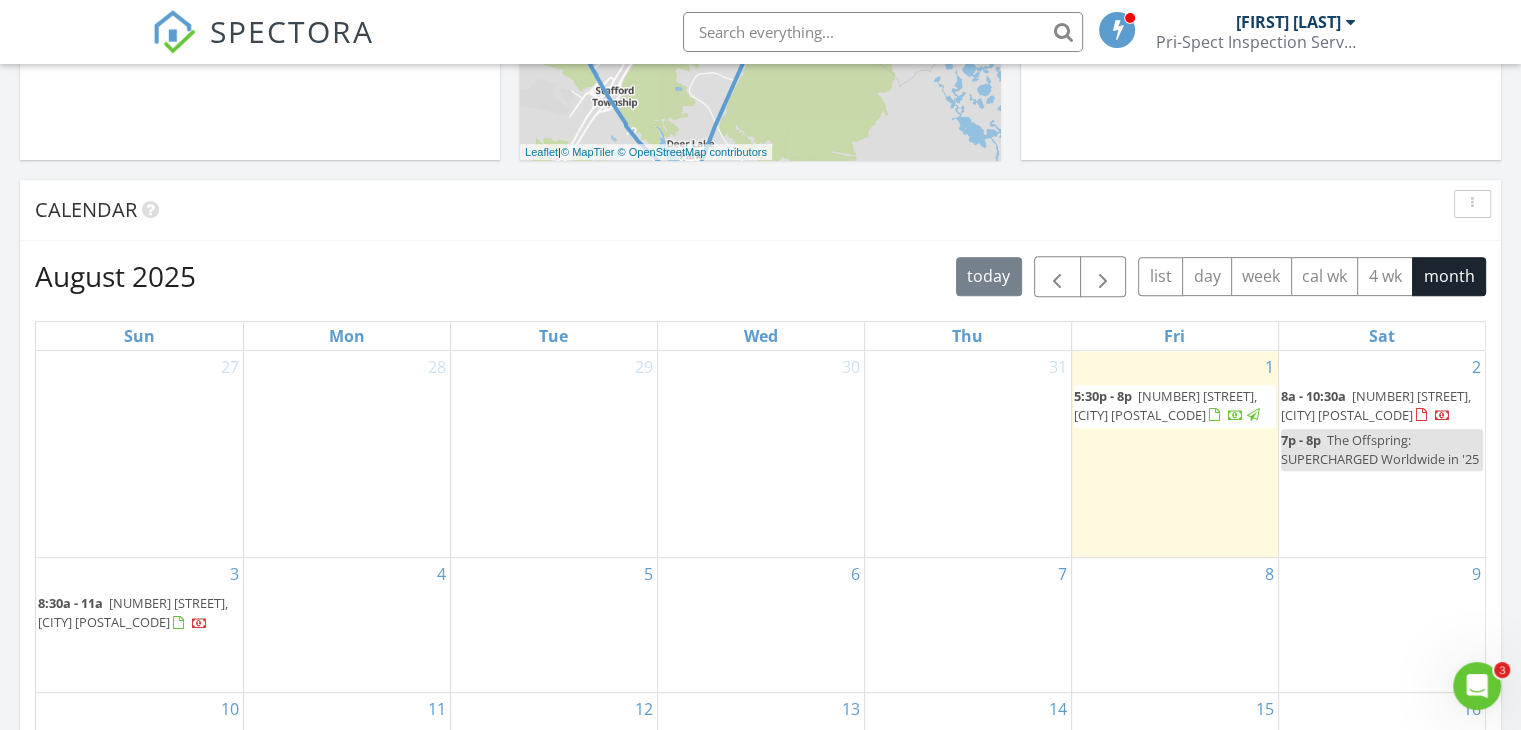 click on "30 Lytle St, Princeton 08540" at bounding box center [1376, 405] 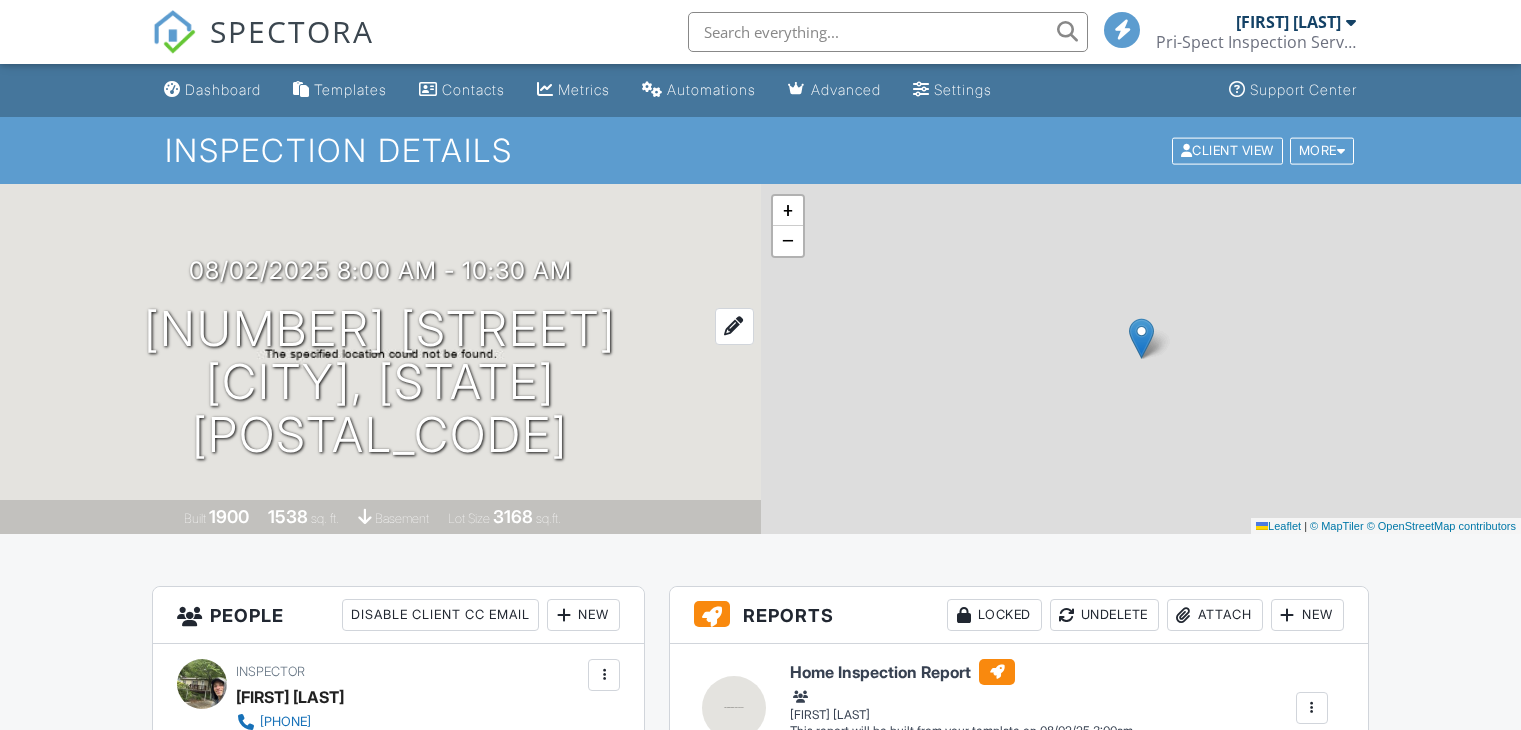 scroll, scrollTop: 0, scrollLeft: 0, axis: both 